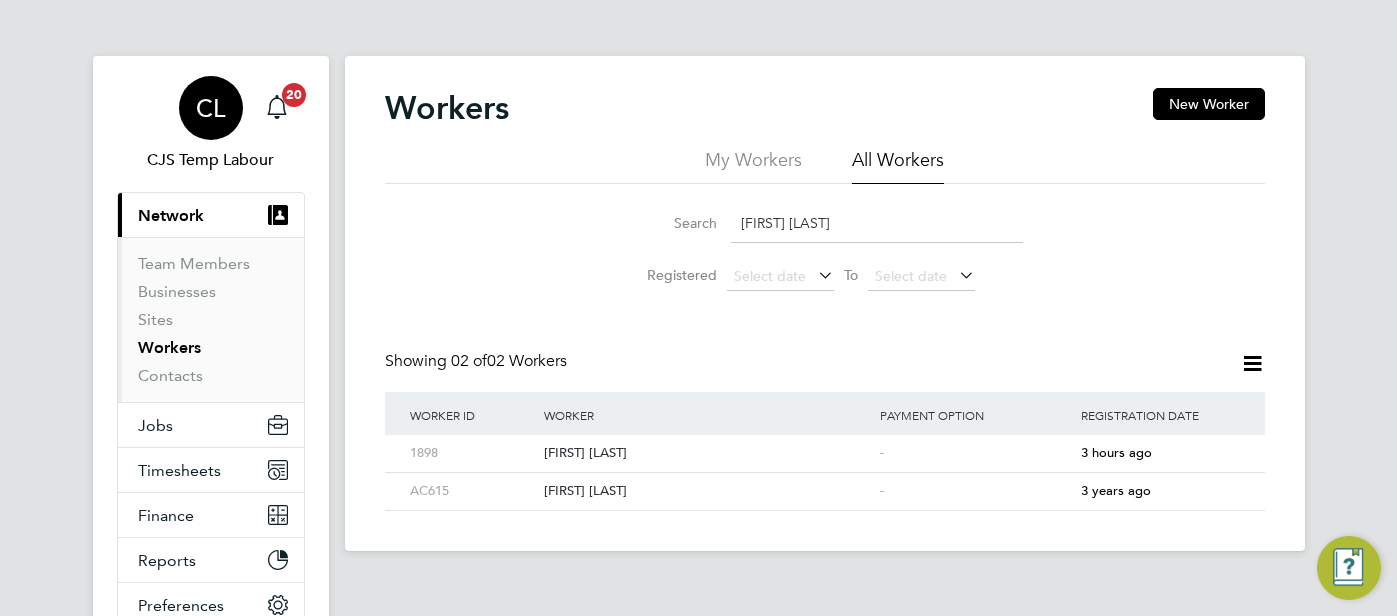 scroll, scrollTop: 0, scrollLeft: 0, axis: both 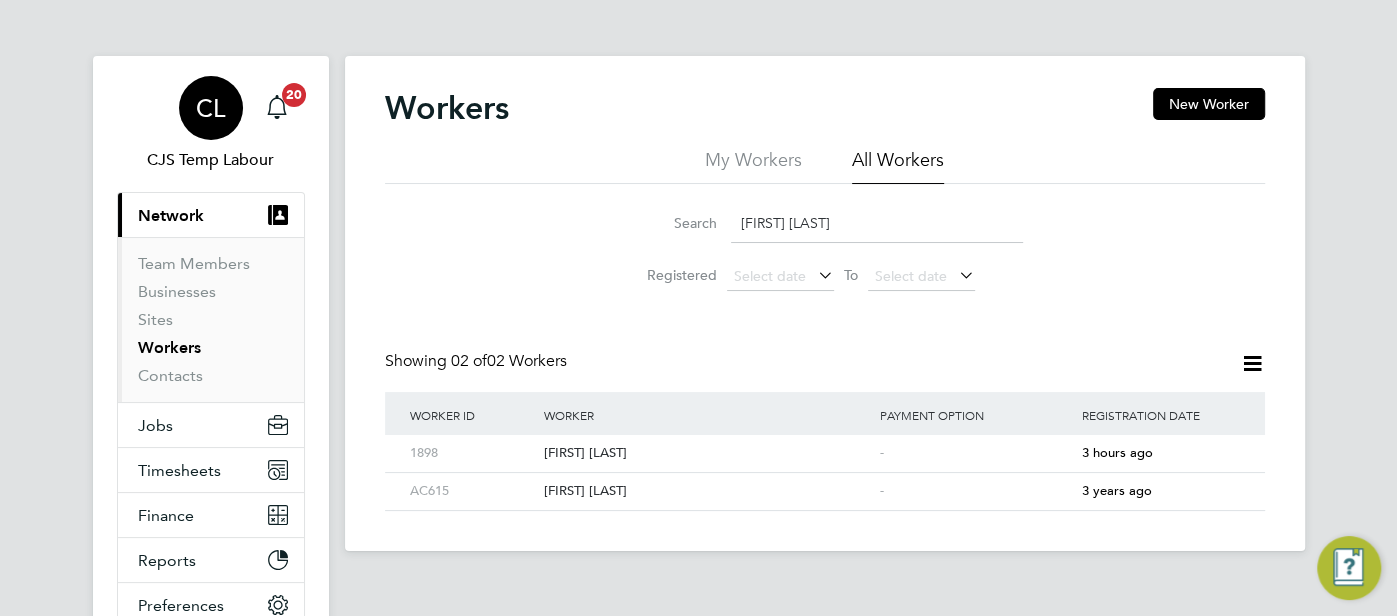 click on "CL" at bounding box center [210, 108] 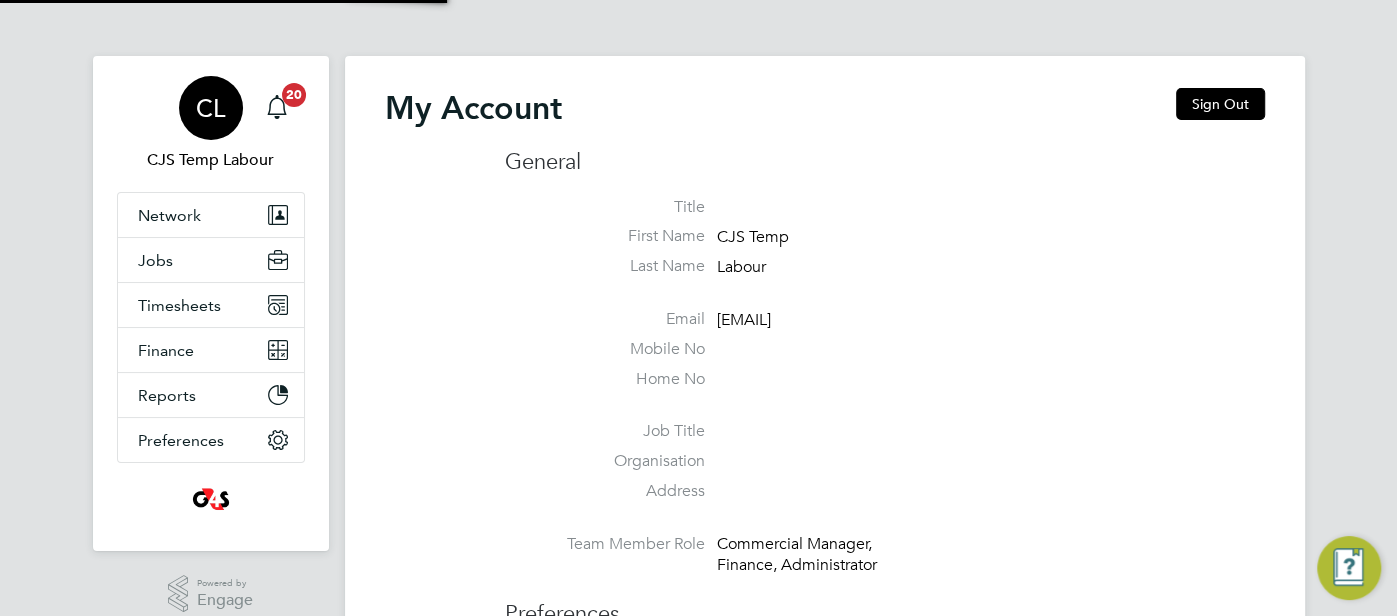 type on "cjs.ess@uk.g4s.com" 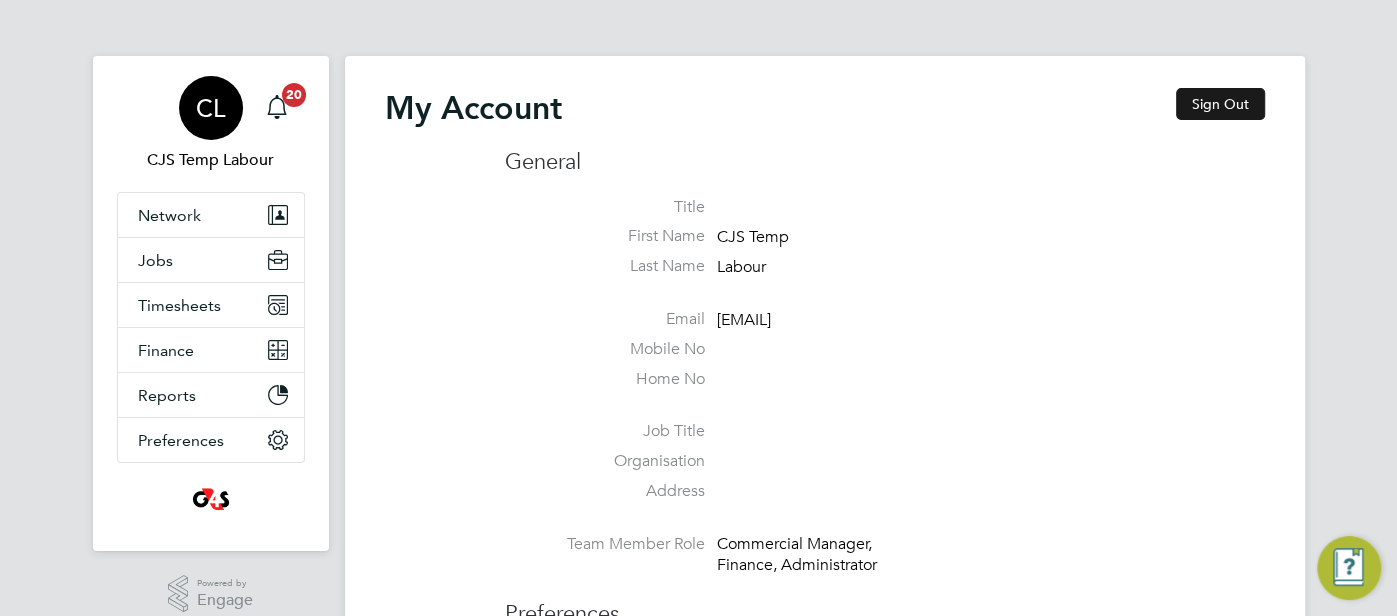 click on "Sign Out" at bounding box center [1220, 104] 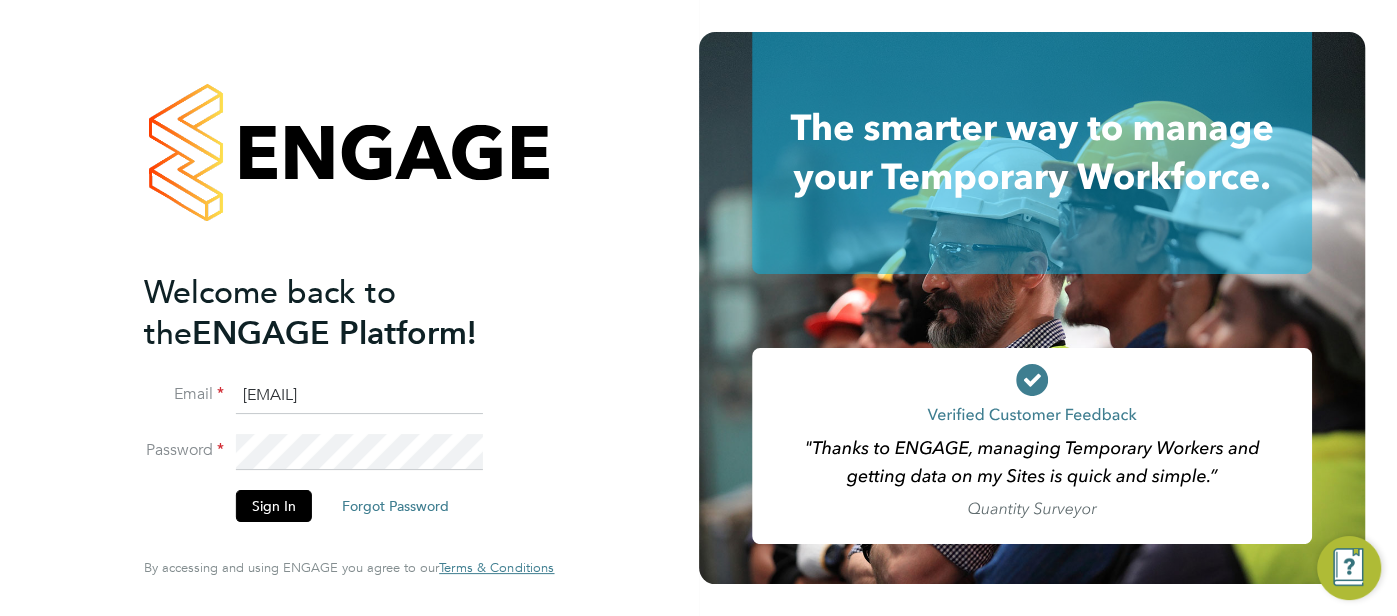 drag, startPoint x: 401, startPoint y: 401, endPoint x: 210, endPoint y: 368, distance: 193.82982 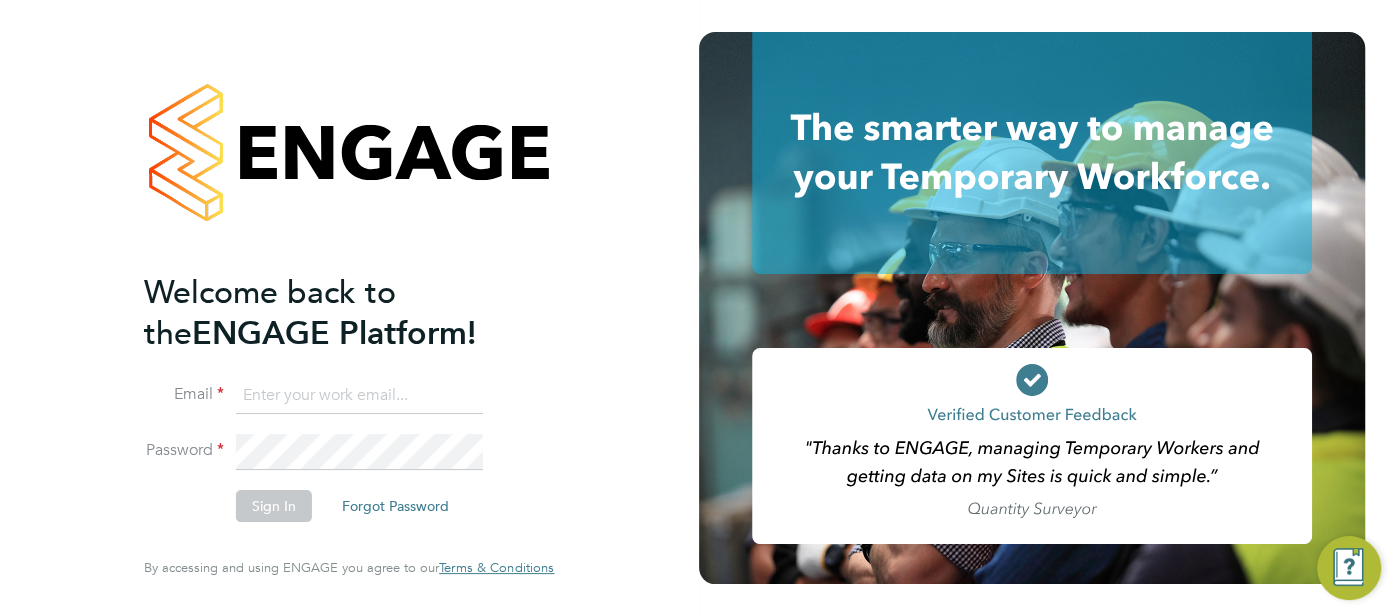 type on "cjs.templabour@uk.g4s.com" 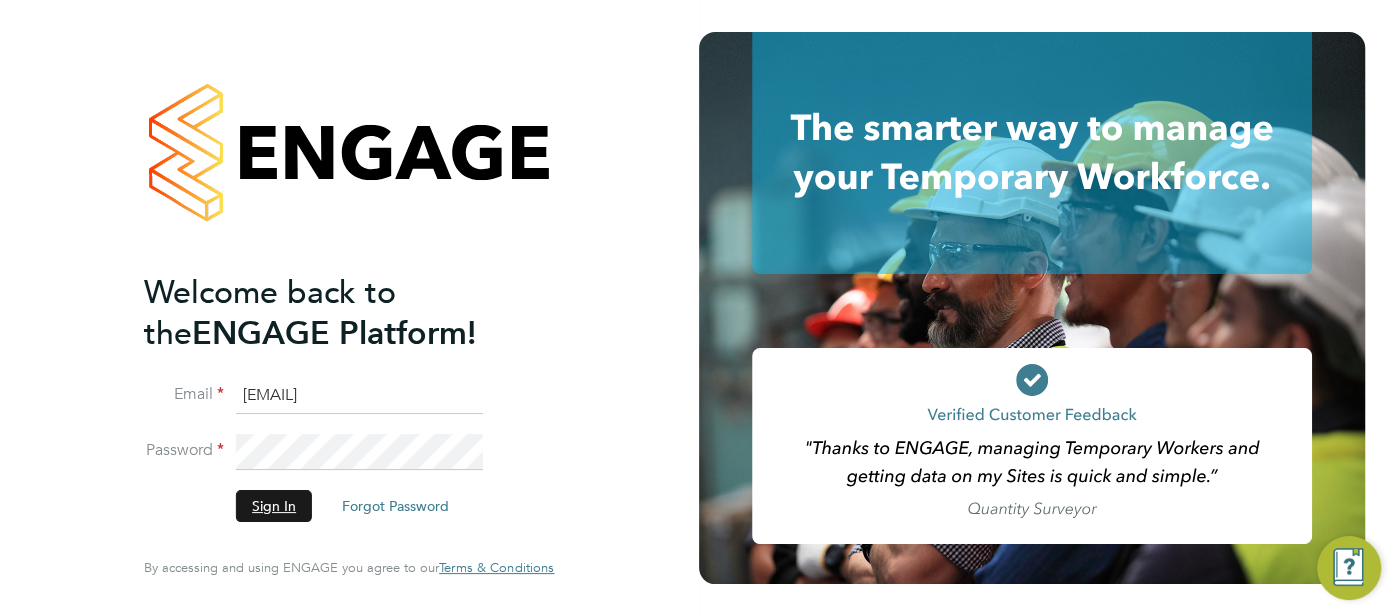 click on "Sign In" 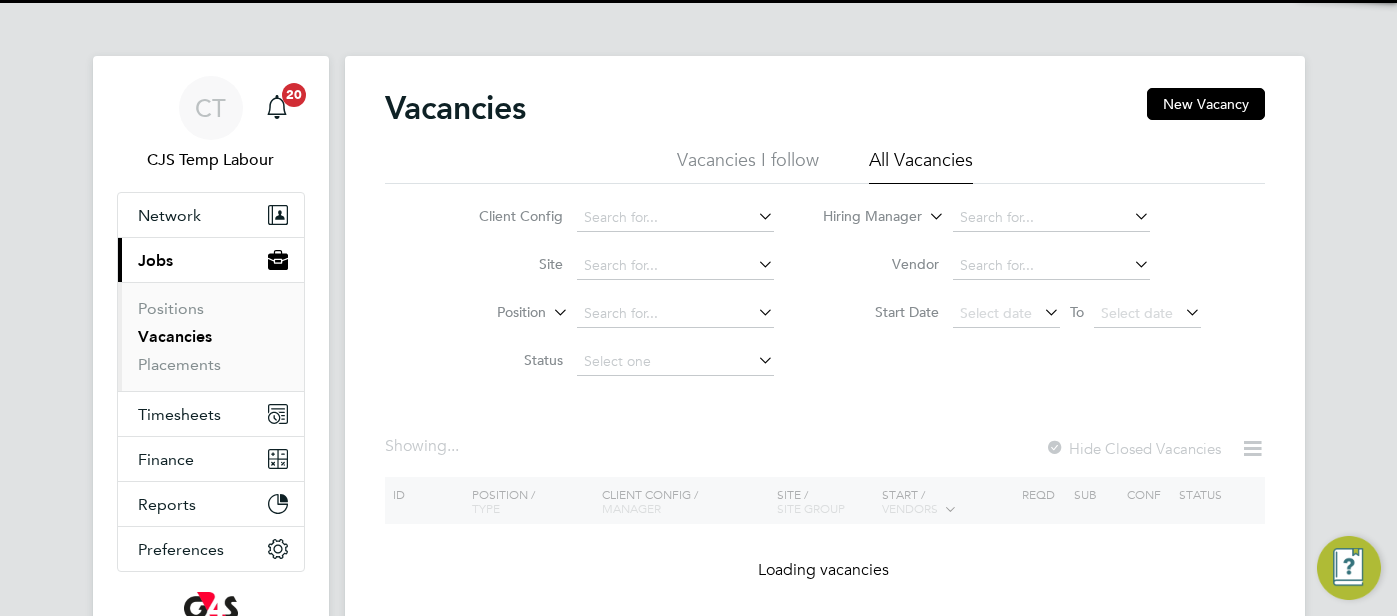 scroll, scrollTop: 0, scrollLeft: 0, axis: both 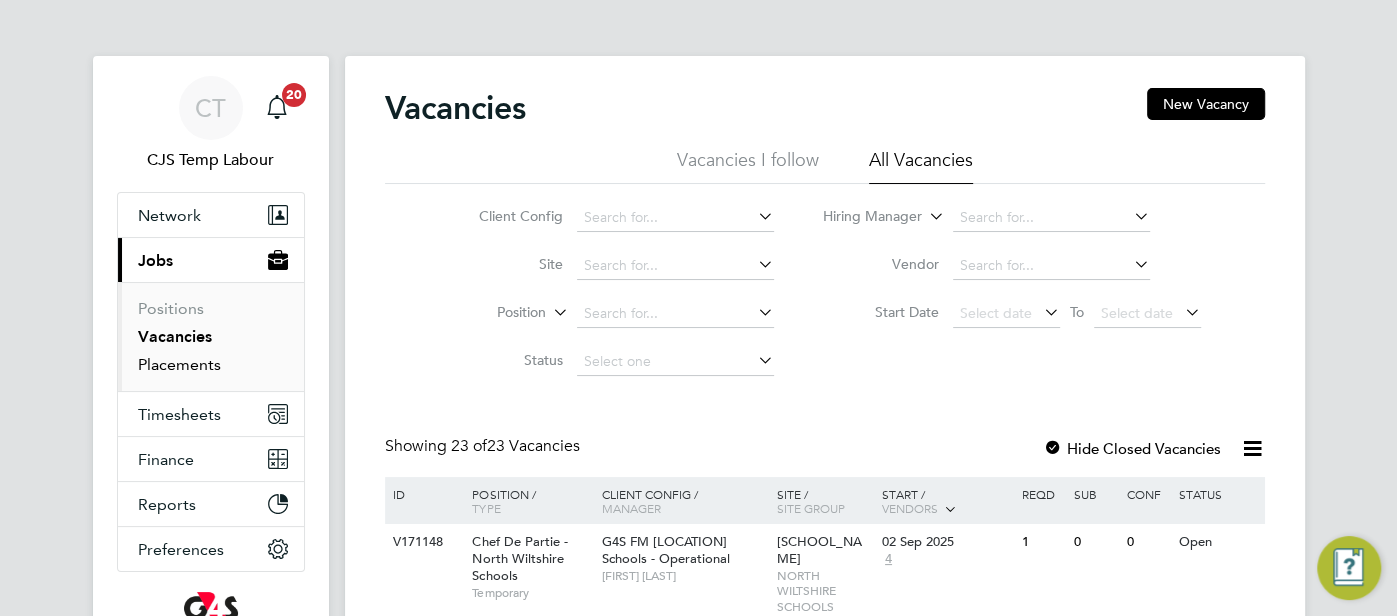 click on "Placements" at bounding box center (179, 364) 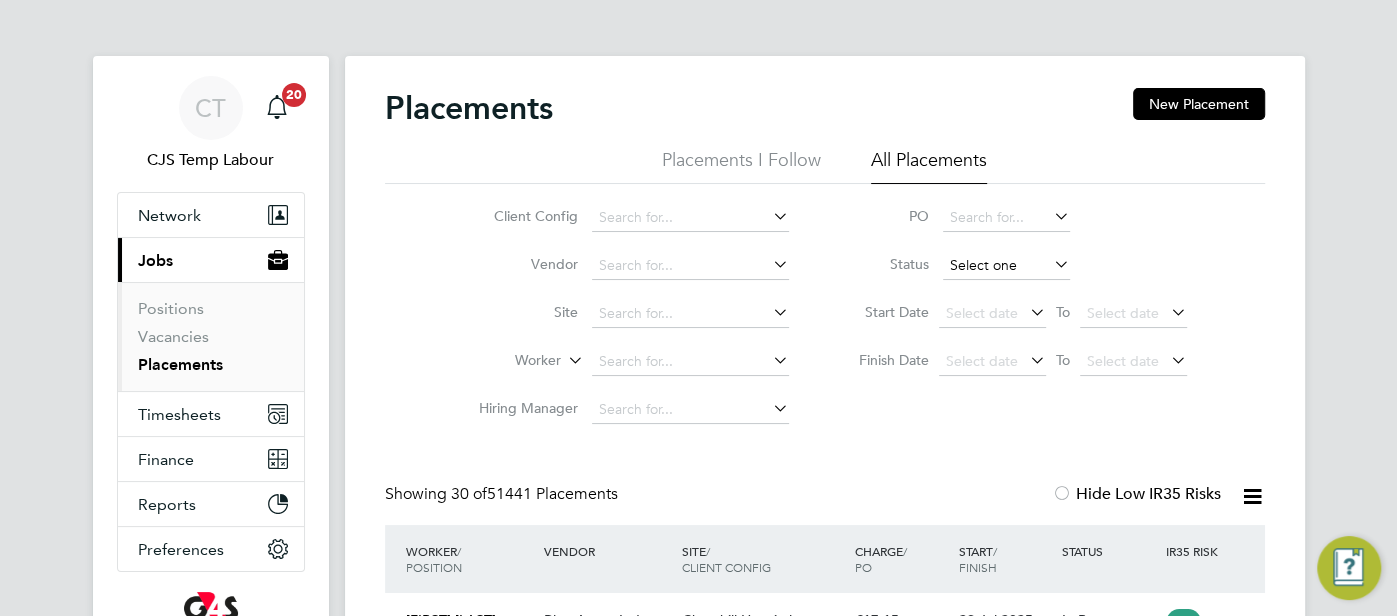 click 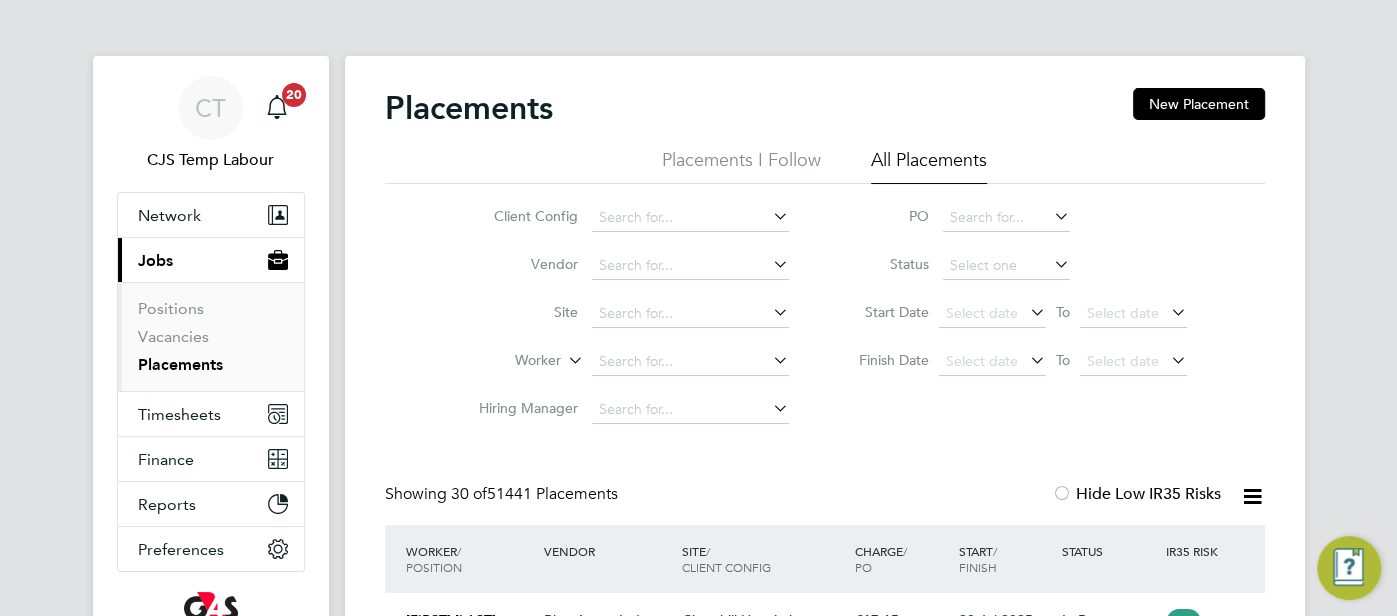 click on "Active" 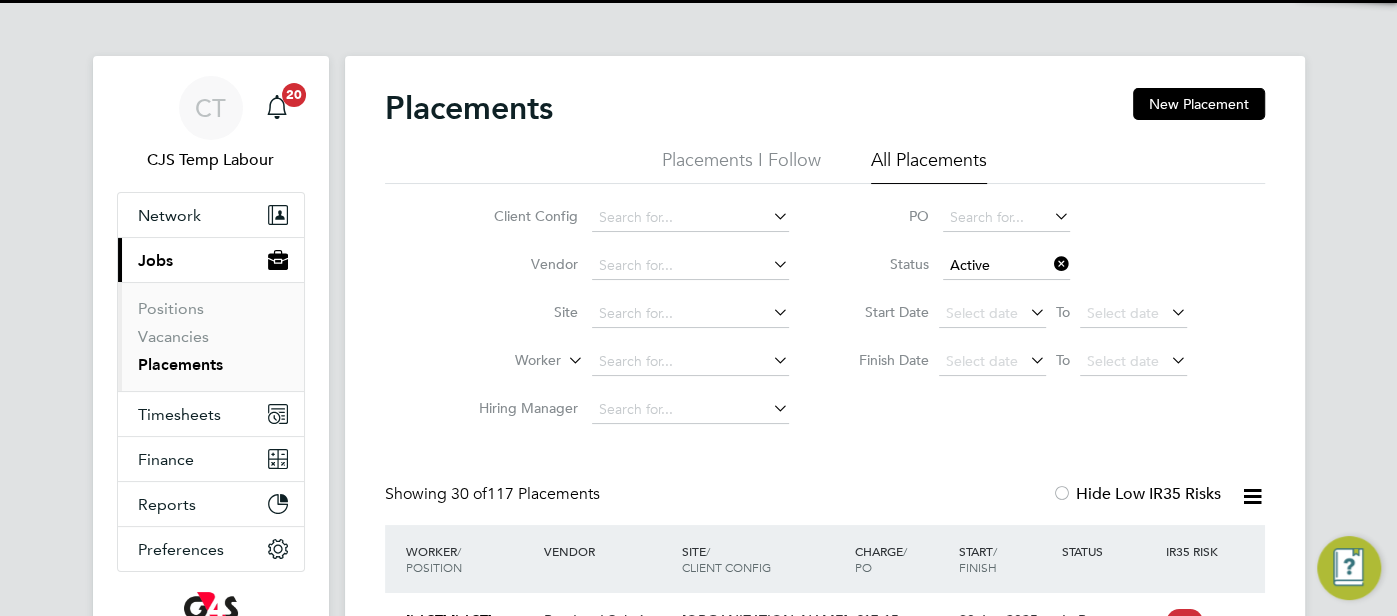 click on "Client Config" 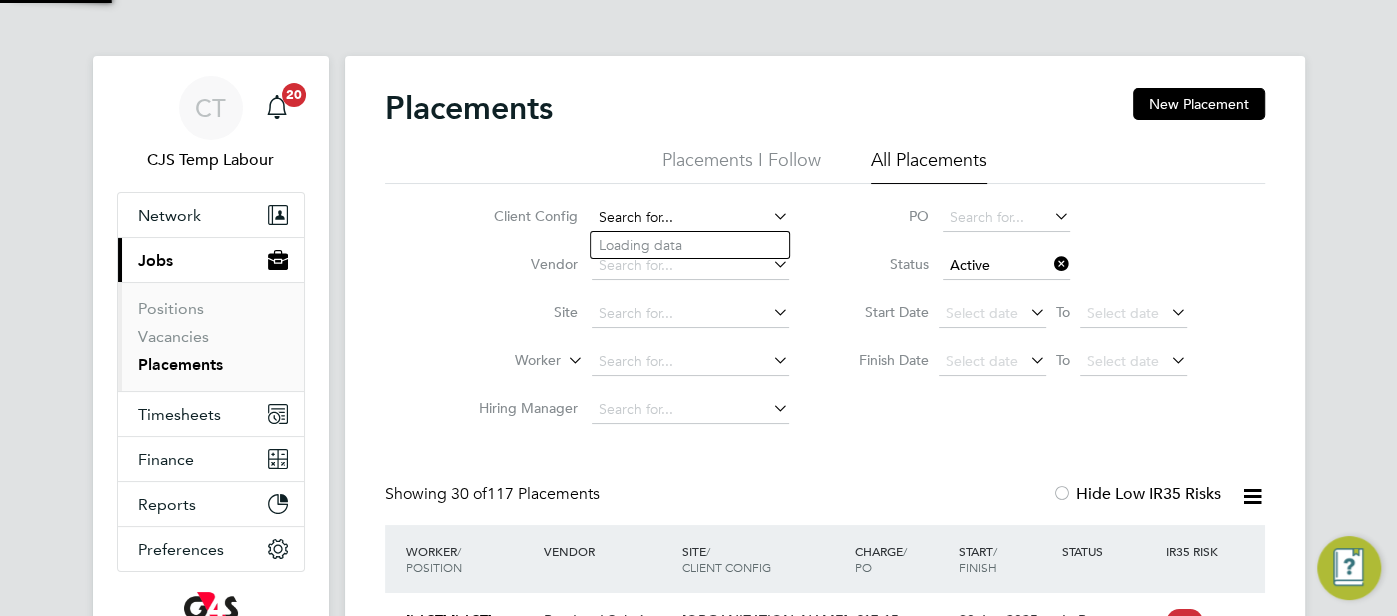 click 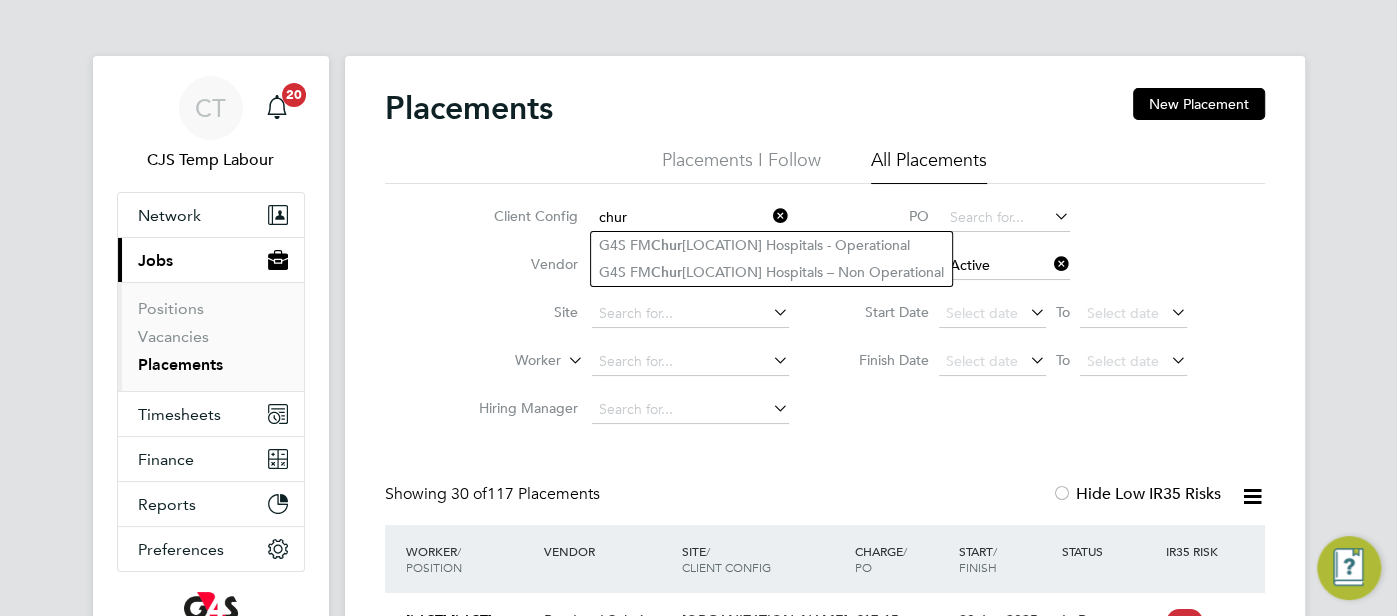 type on "chur" 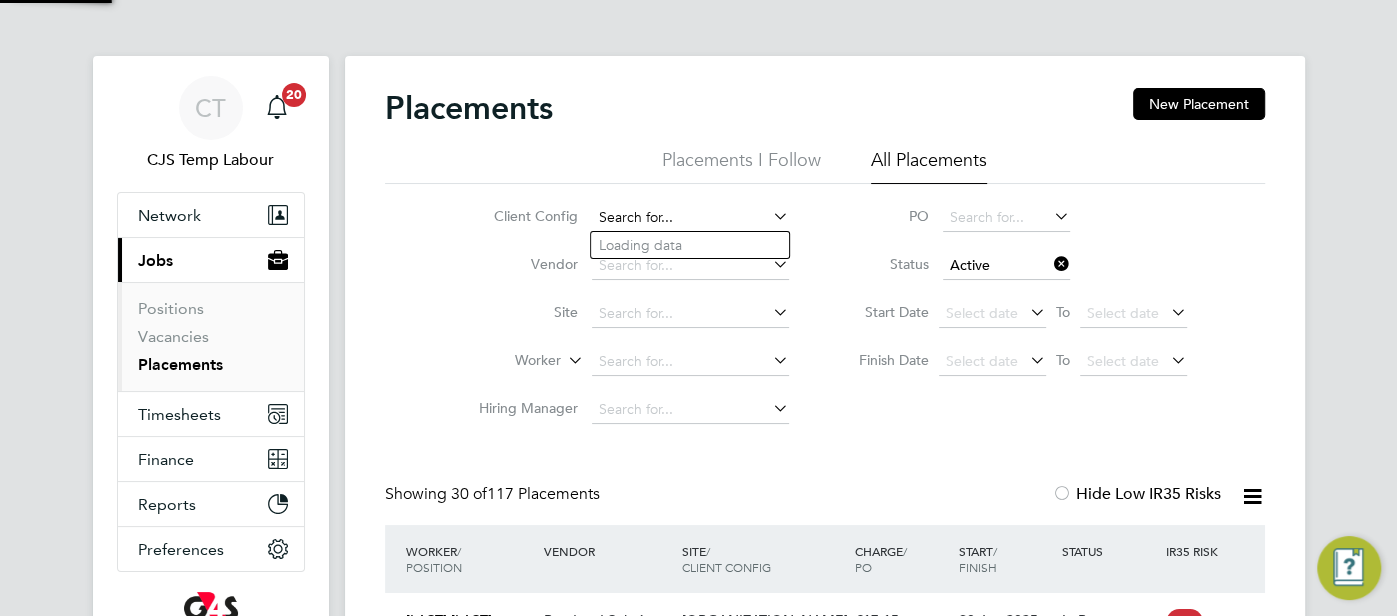 click 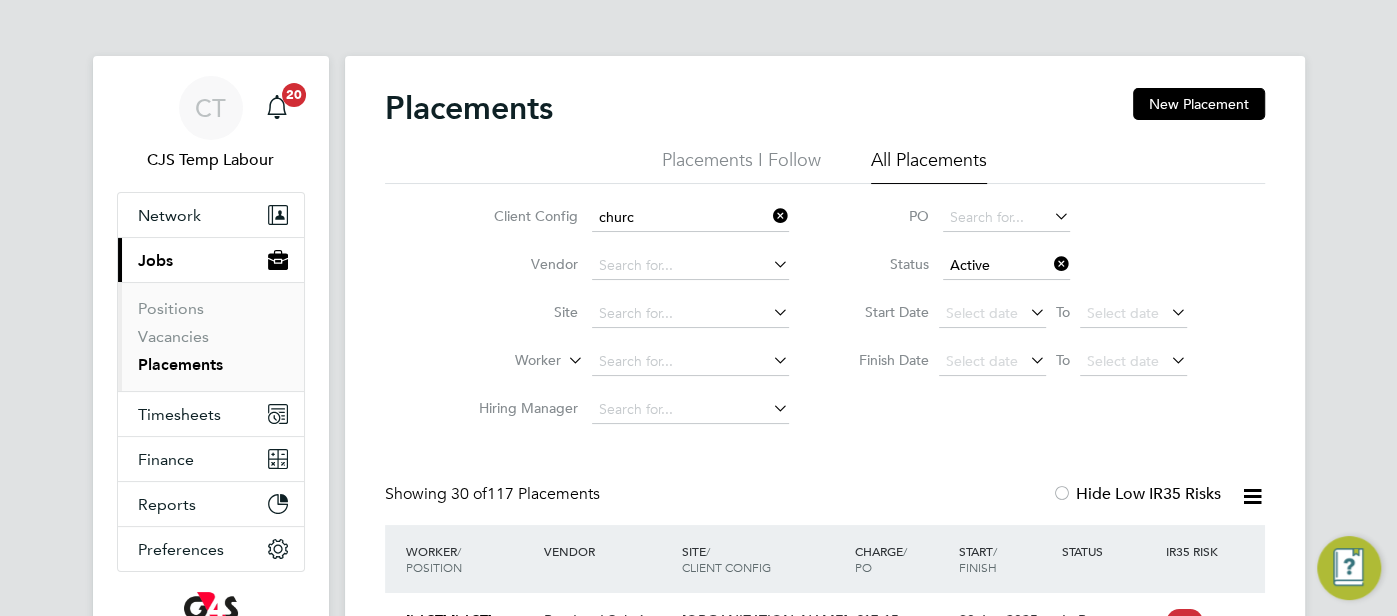 click on "G4S FM  Churc hill Hospitals - Operational" 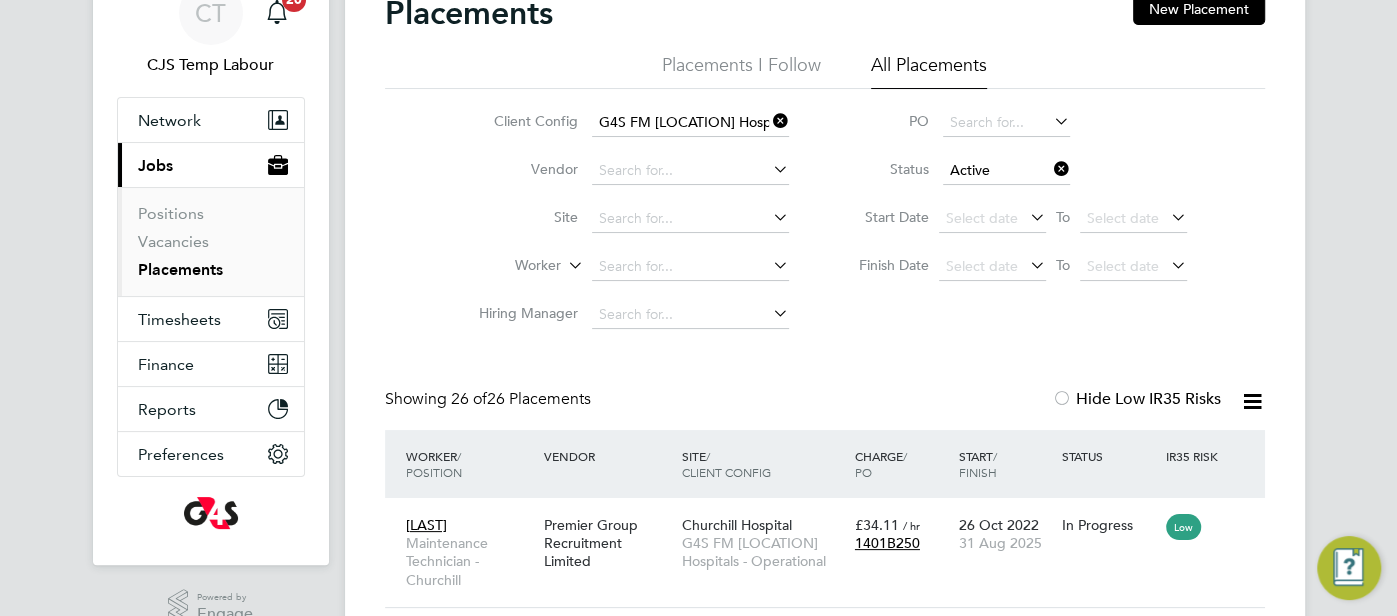 click 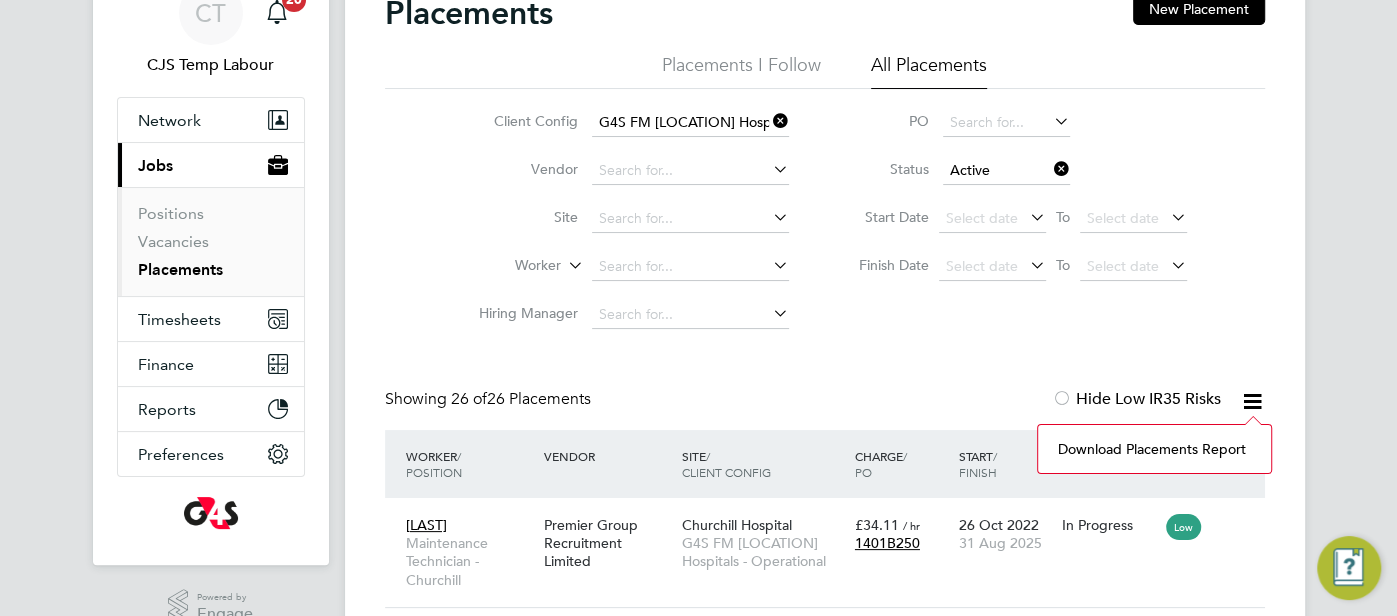 click on "Download Placements Report" 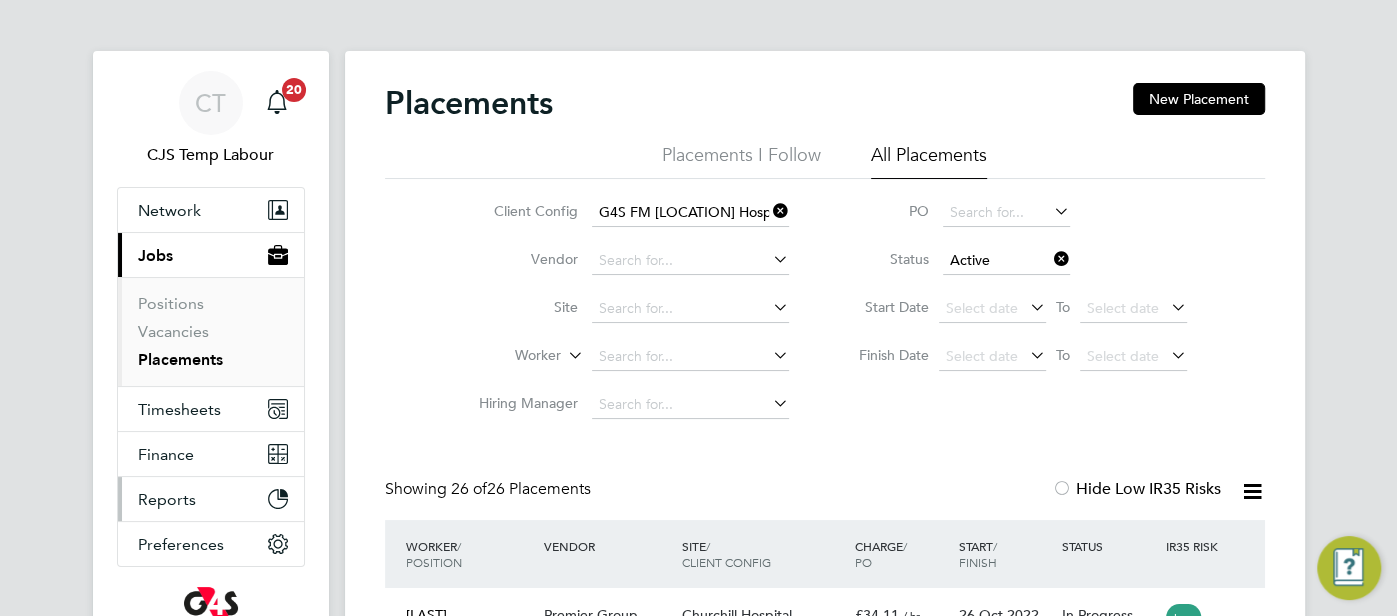 scroll, scrollTop: 0, scrollLeft: 0, axis: both 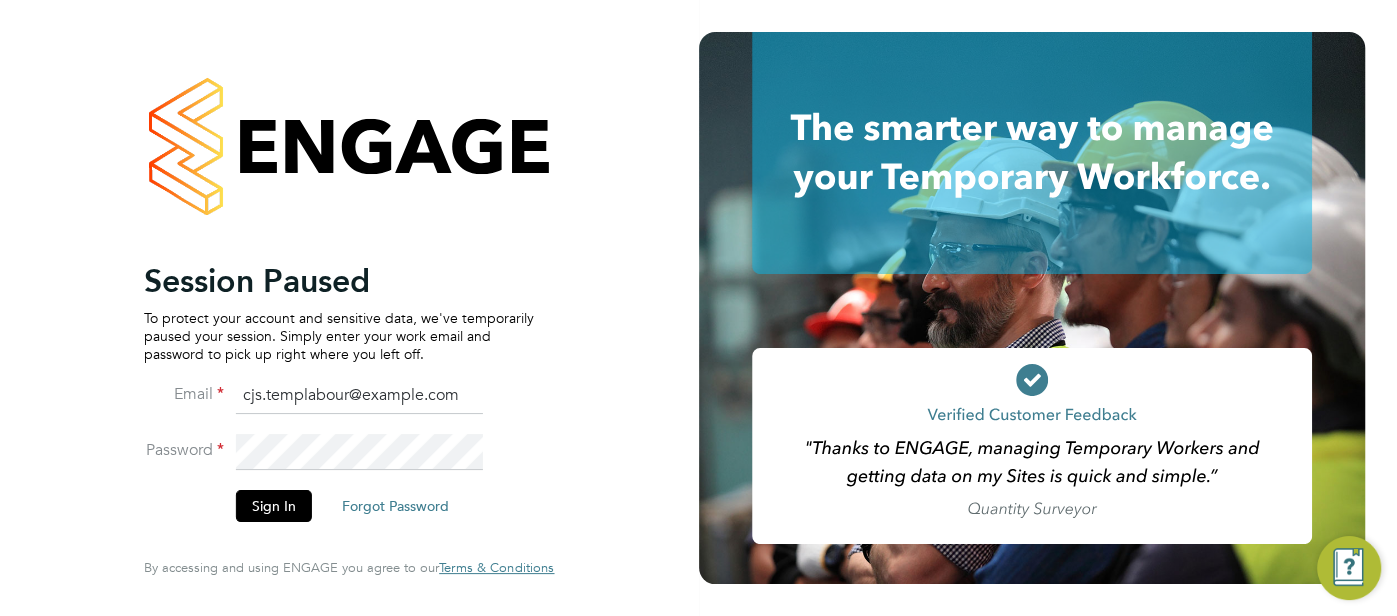 drag, startPoint x: 492, startPoint y: 401, endPoint x: 478, endPoint y: 393, distance: 16.124516 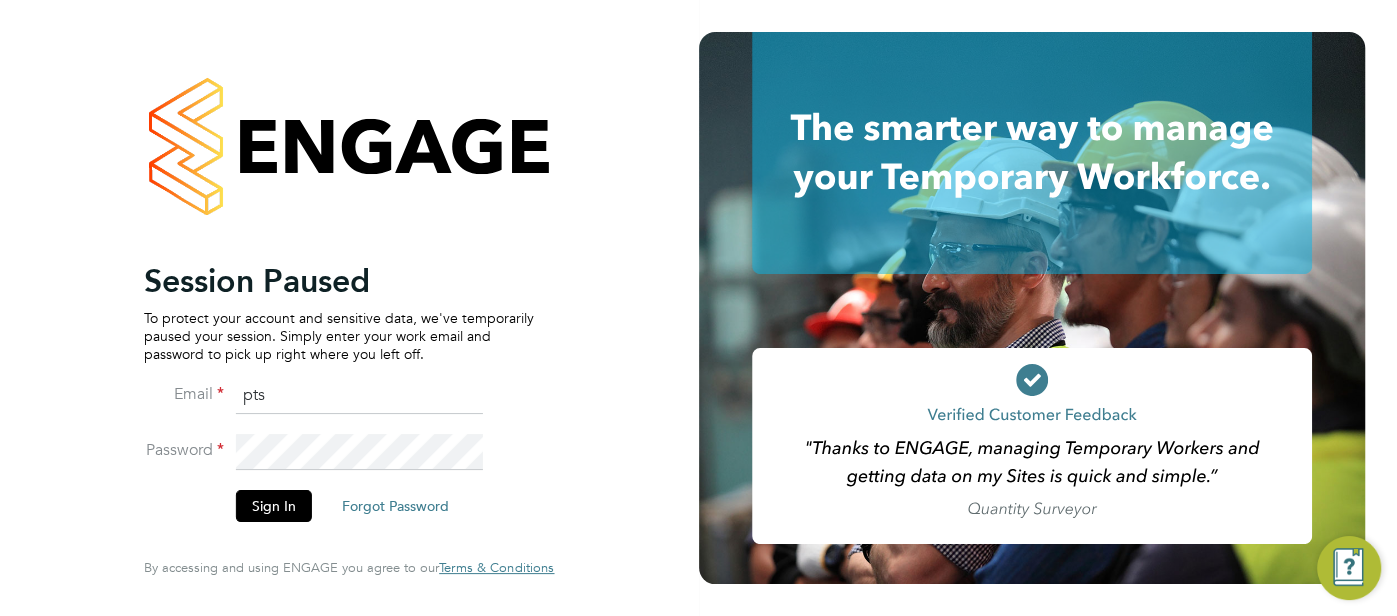 type on "pts.templabour@uk.g4s.com" 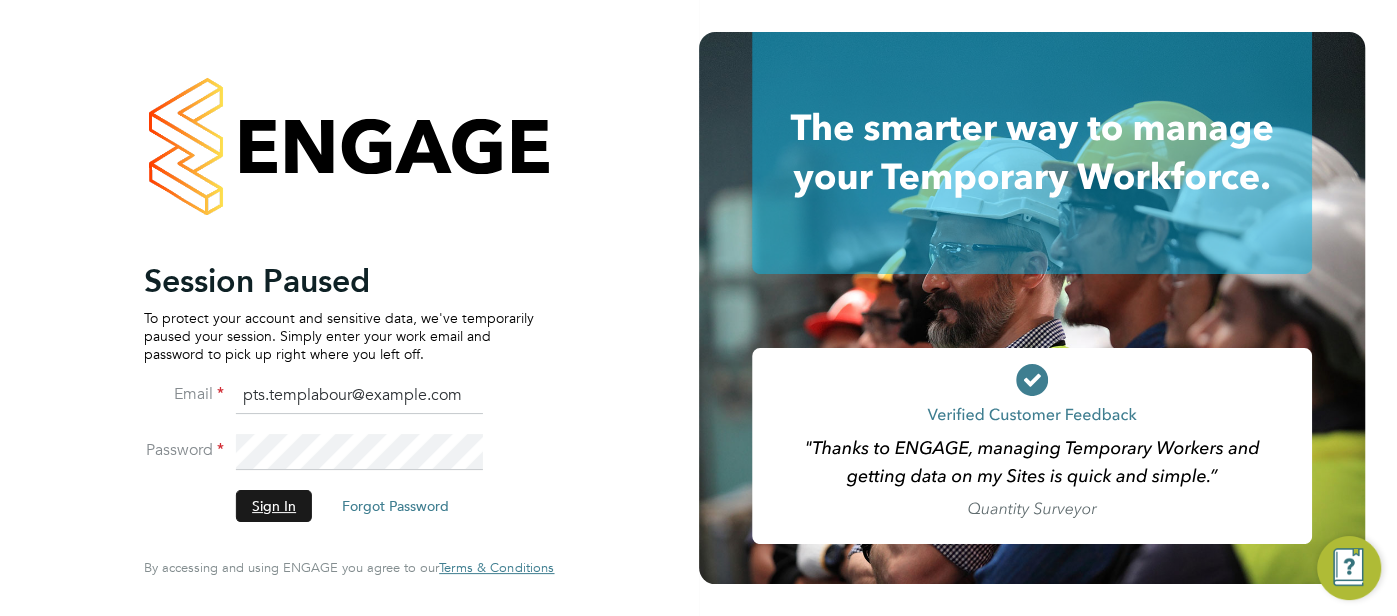 click on "Sign In" 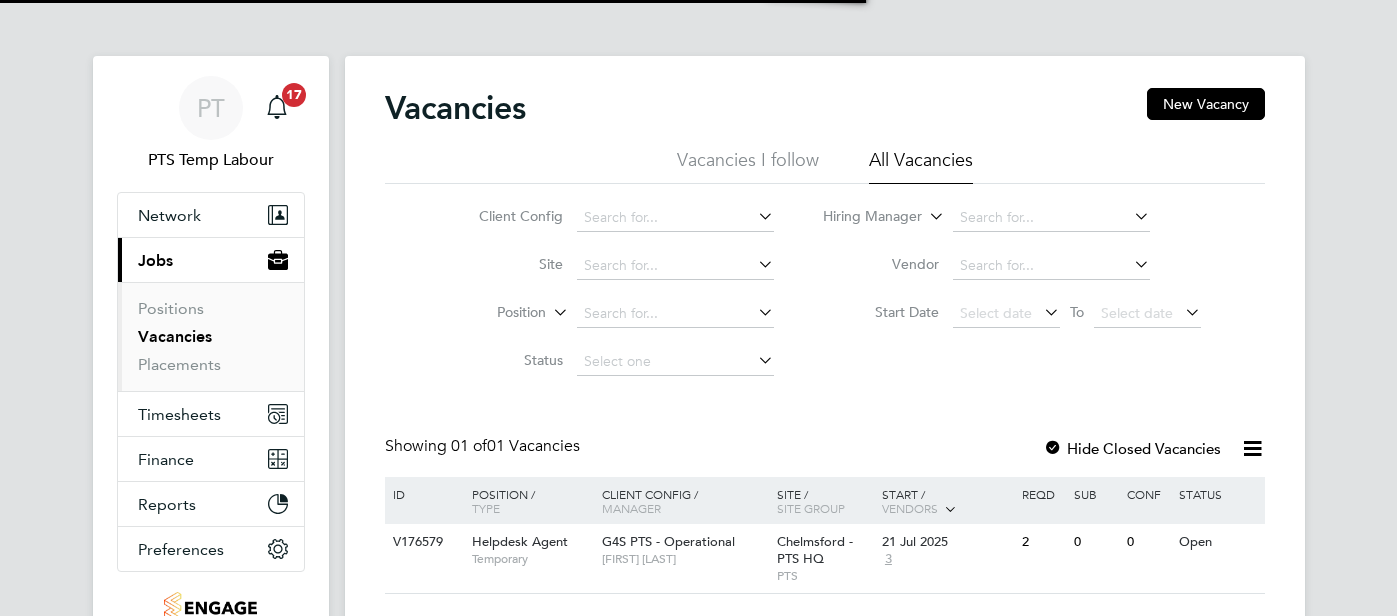 scroll, scrollTop: 0, scrollLeft: 0, axis: both 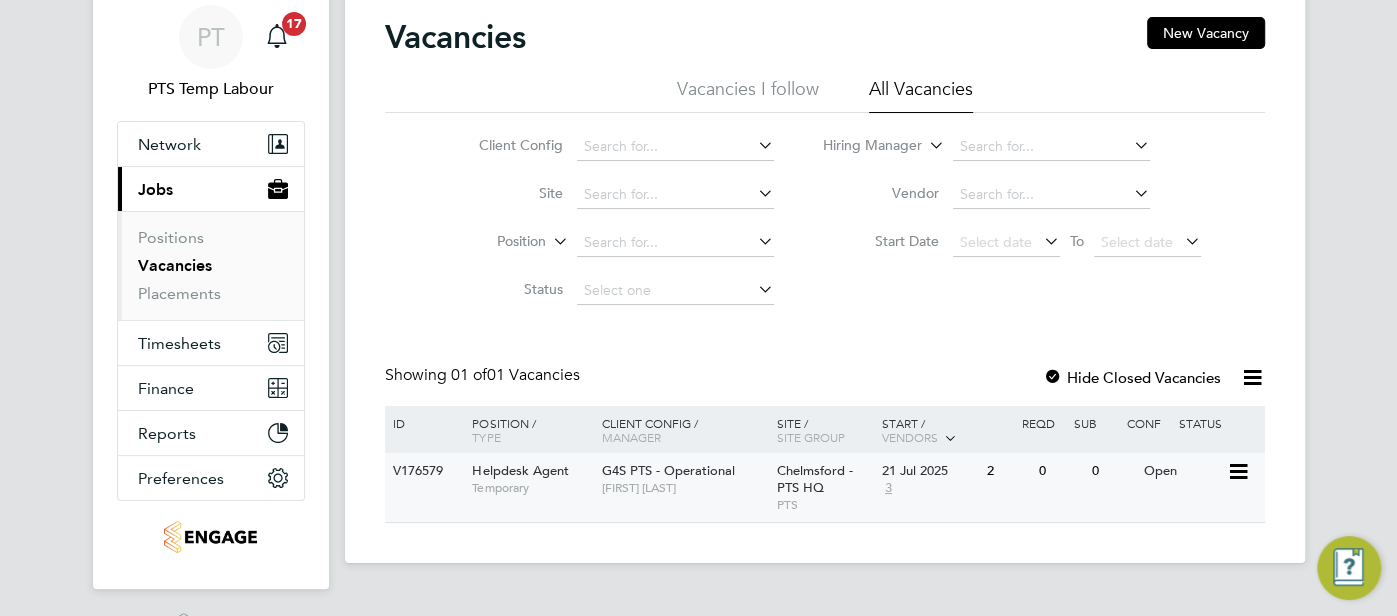 click on "21 Jul 2025 3" 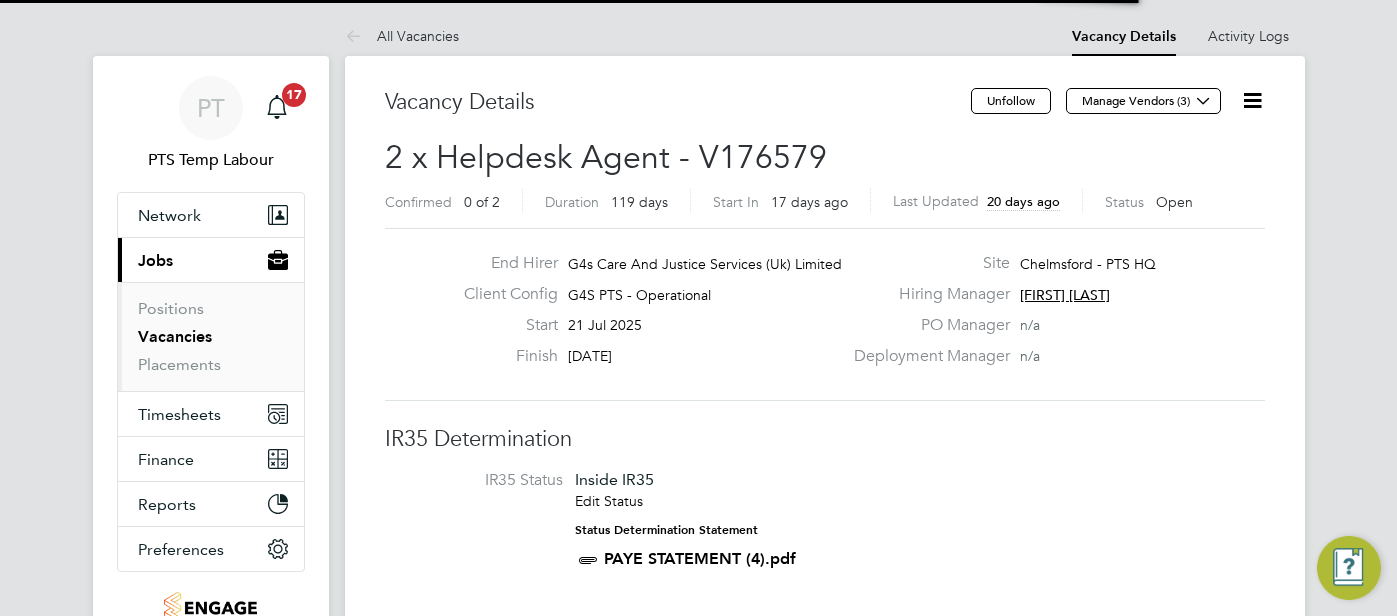 scroll, scrollTop: 0, scrollLeft: 0, axis: both 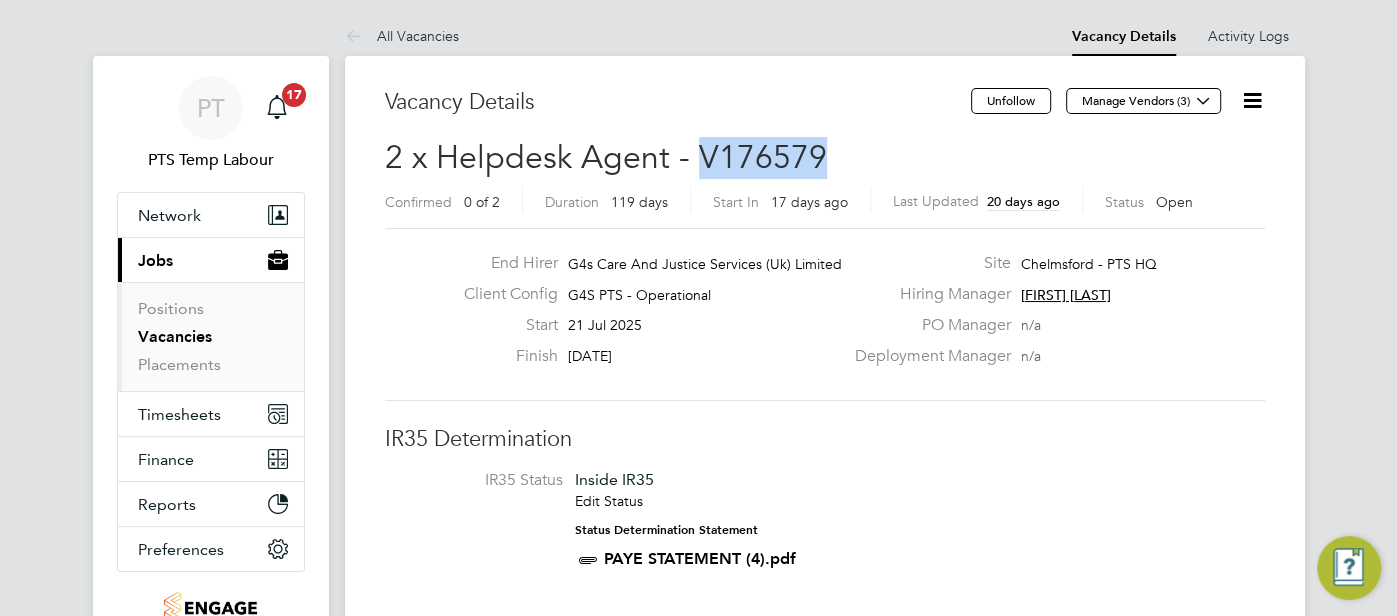 drag, startPoint x: 825, startPoint y: 152, endPoint x: 697, endPoint y: 172, distance: 129.55309 